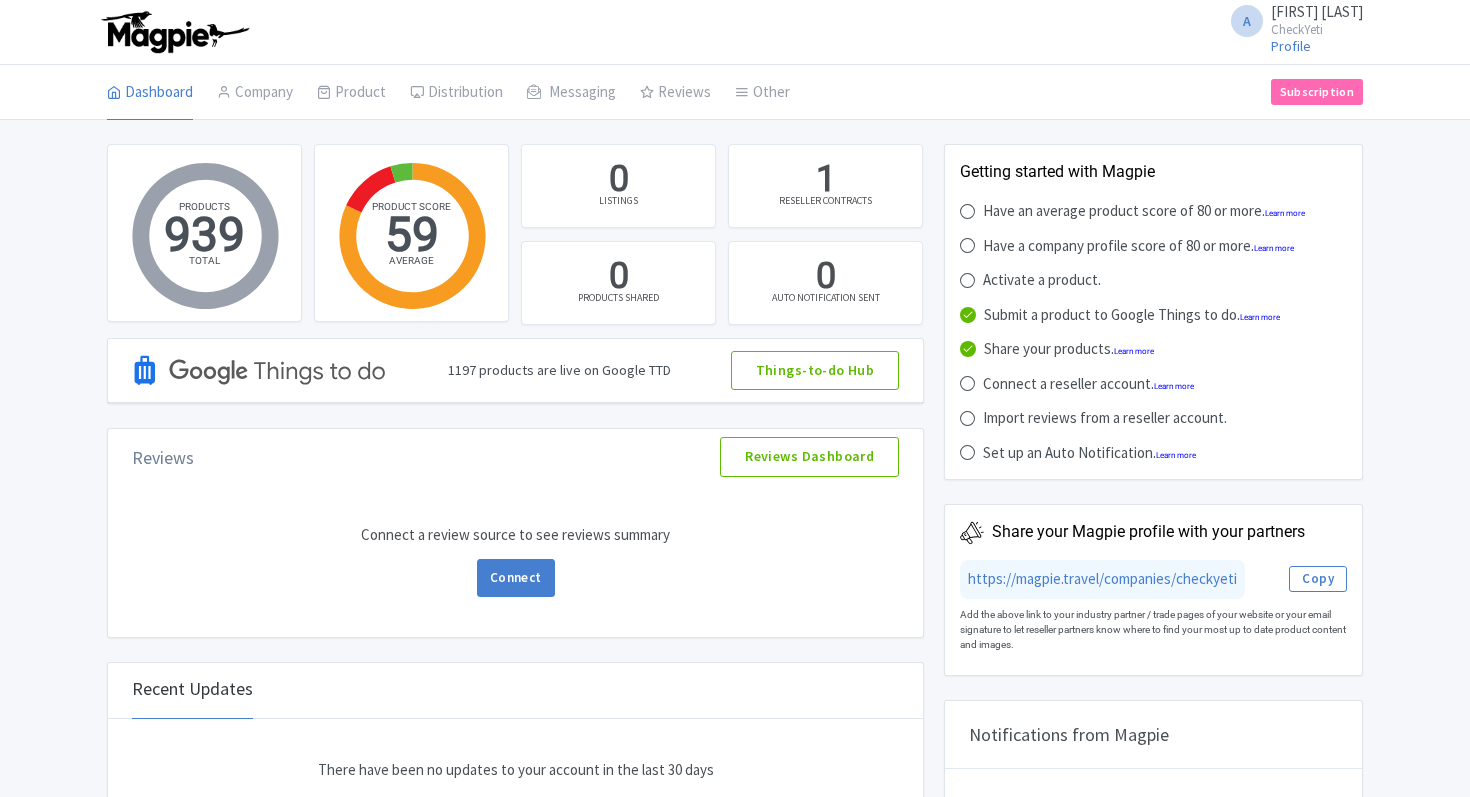 scroll, scrollTop: 0, scrollLeft: 0, axis: both 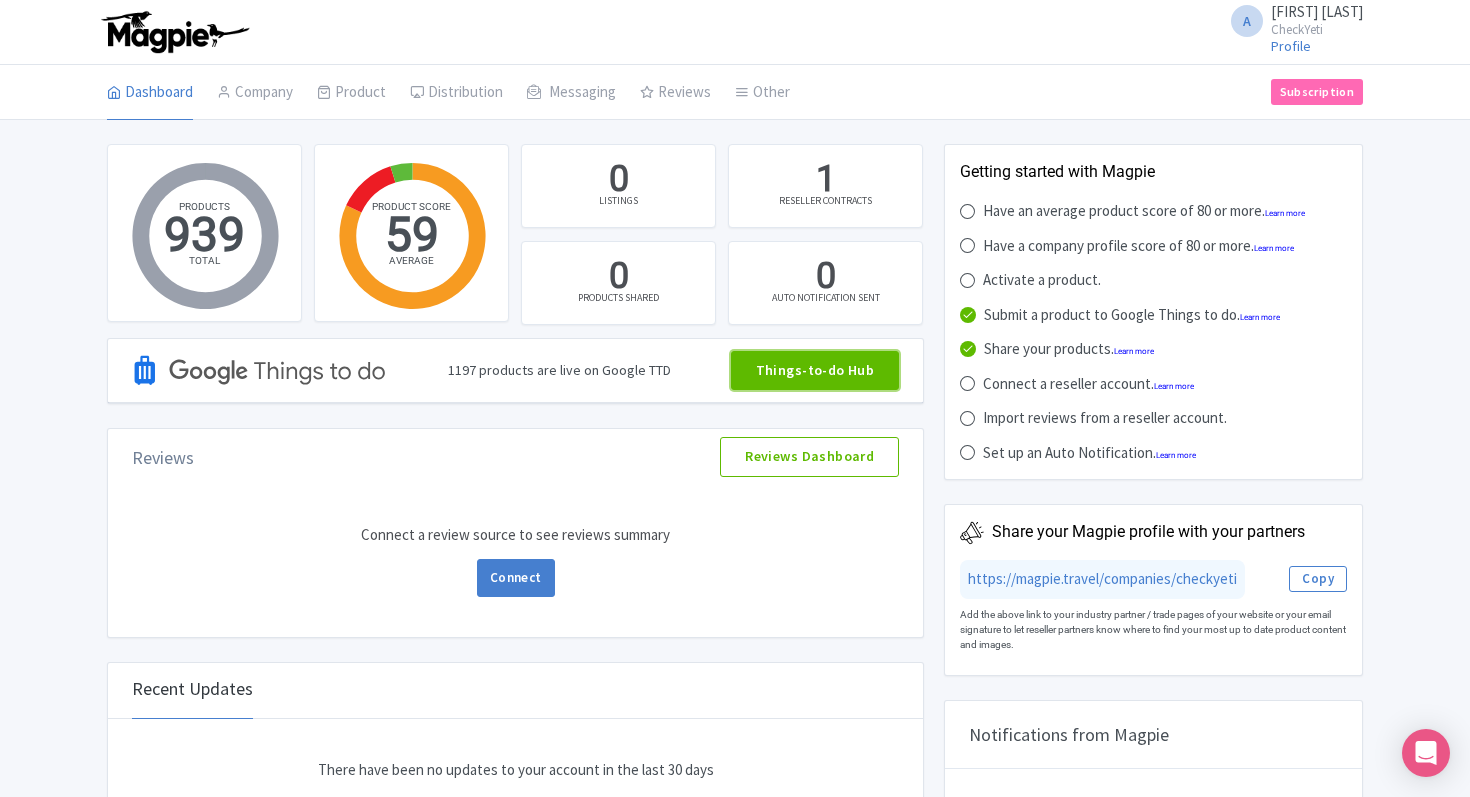click on "Things-to-do Hub" at bounding box center [815, 371] 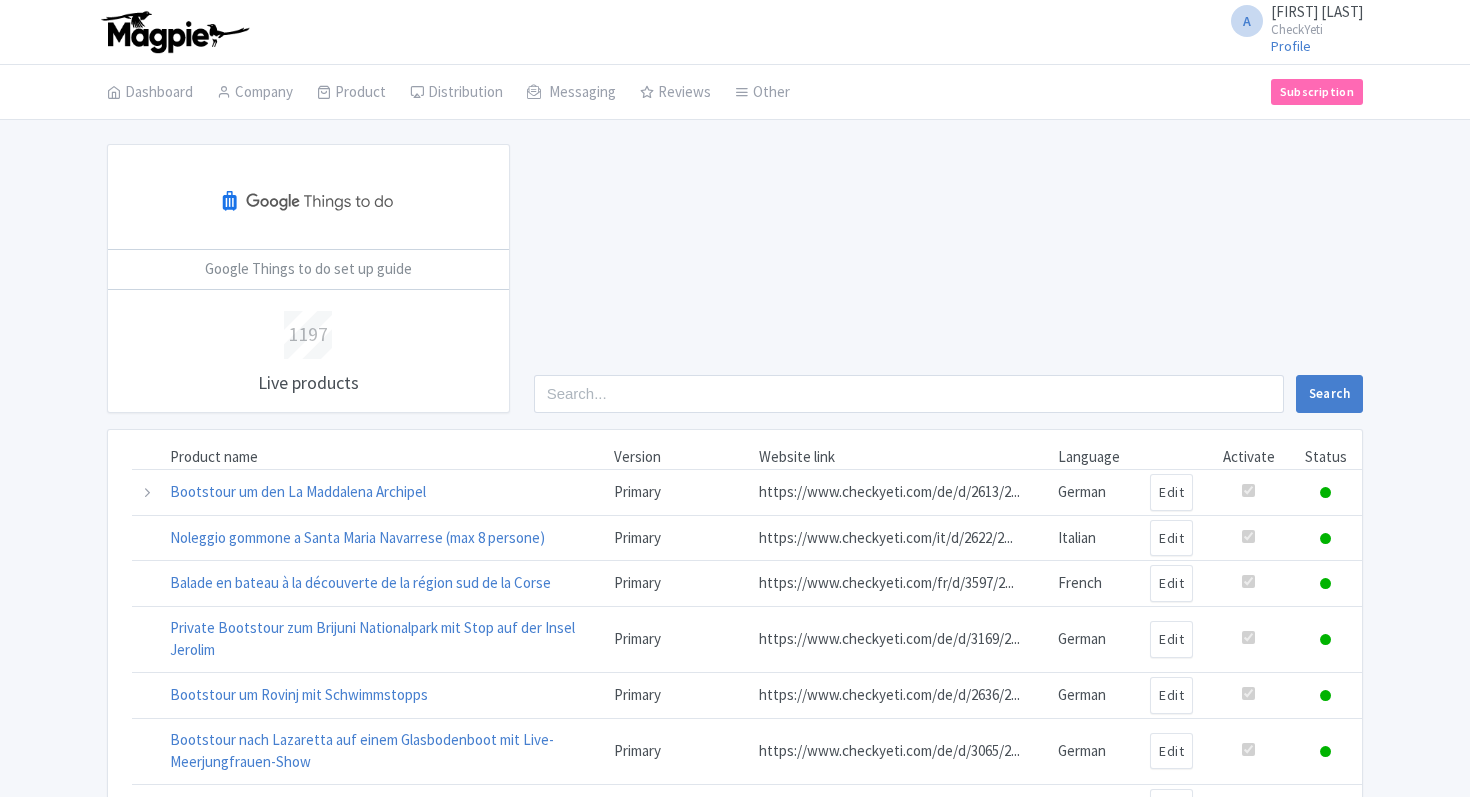 scroll, scrollTop: 0, scrollLeft: 0, axis: both 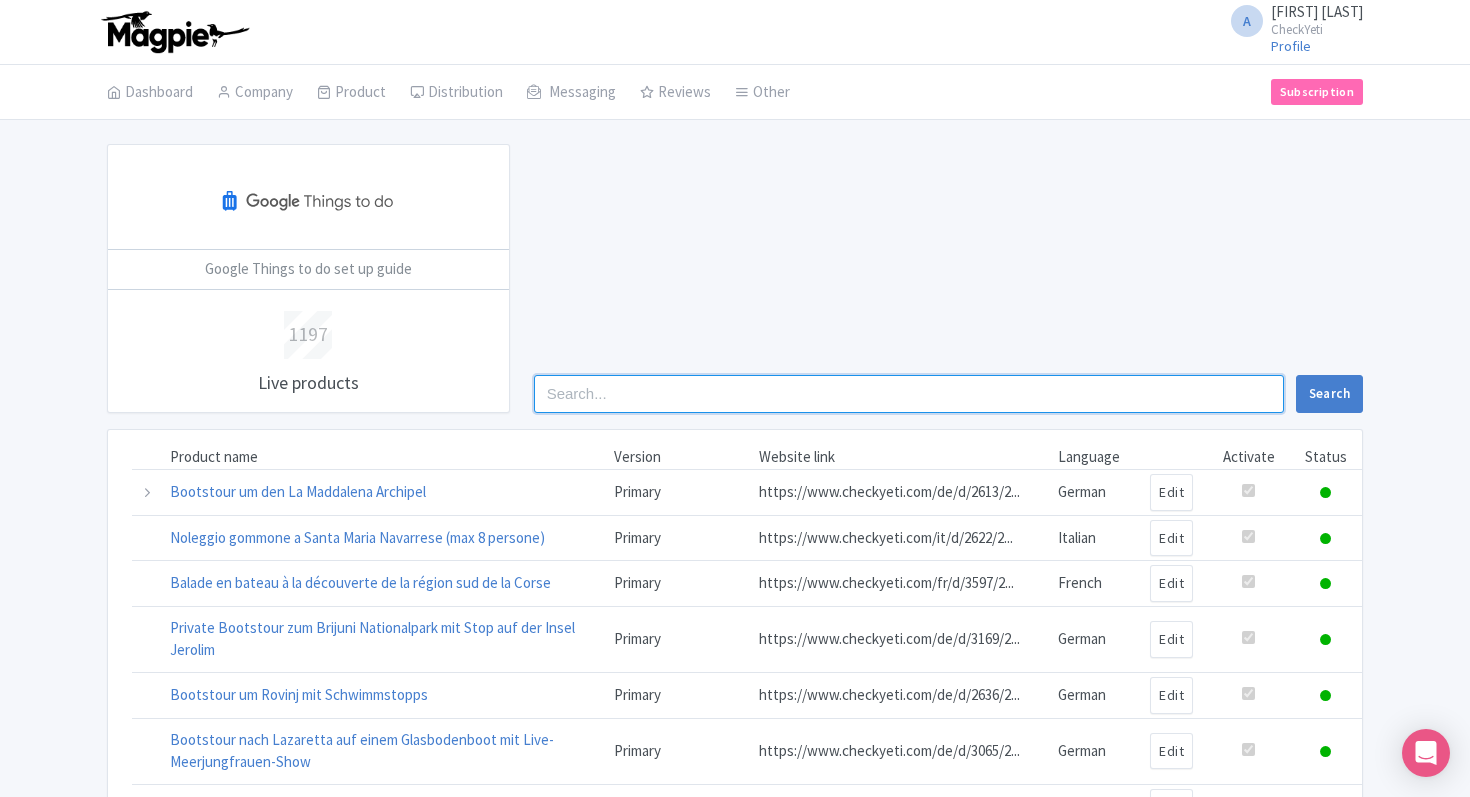 click at bounding box center [909, 394] 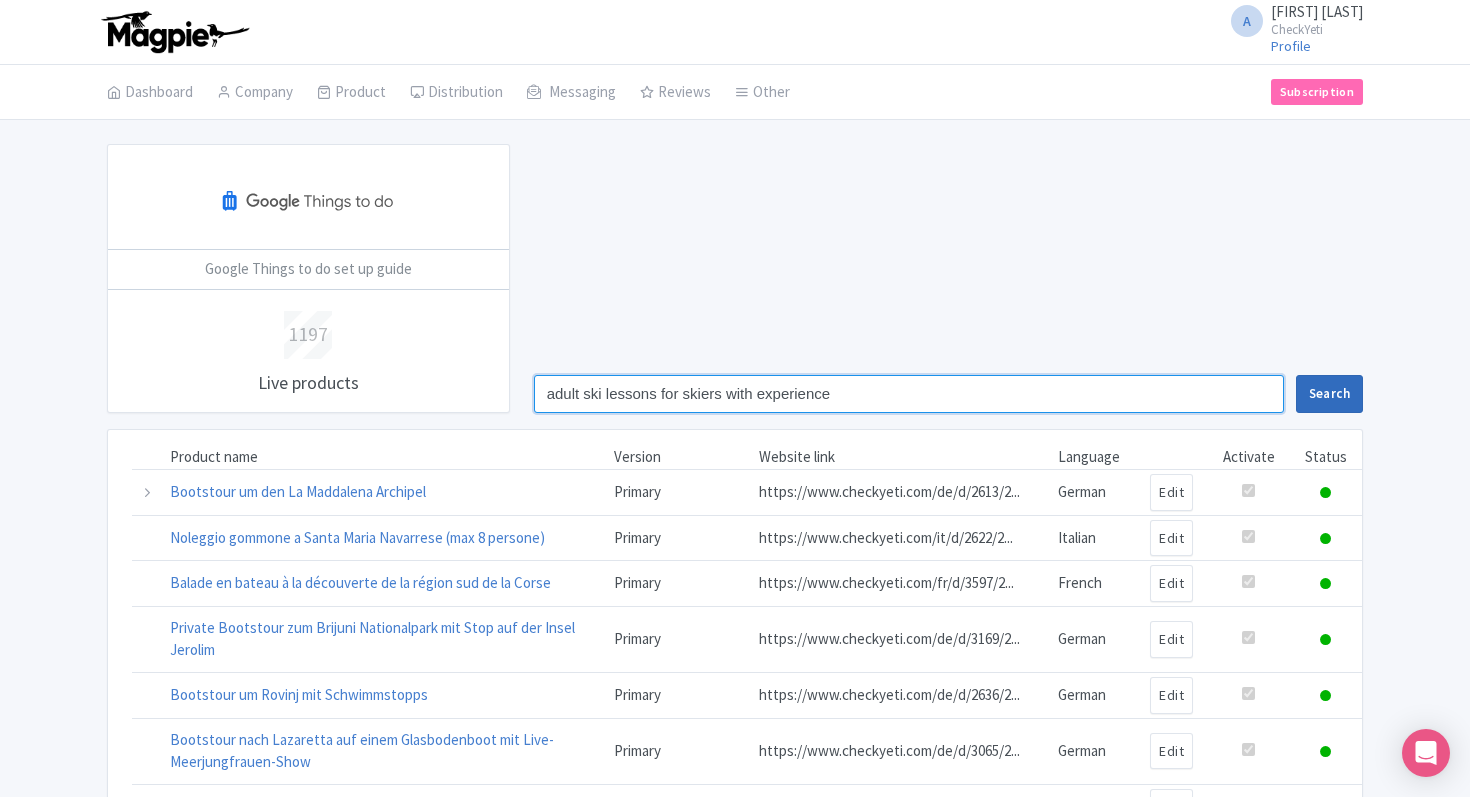 type on "adult ski lessons for skiers with experience" 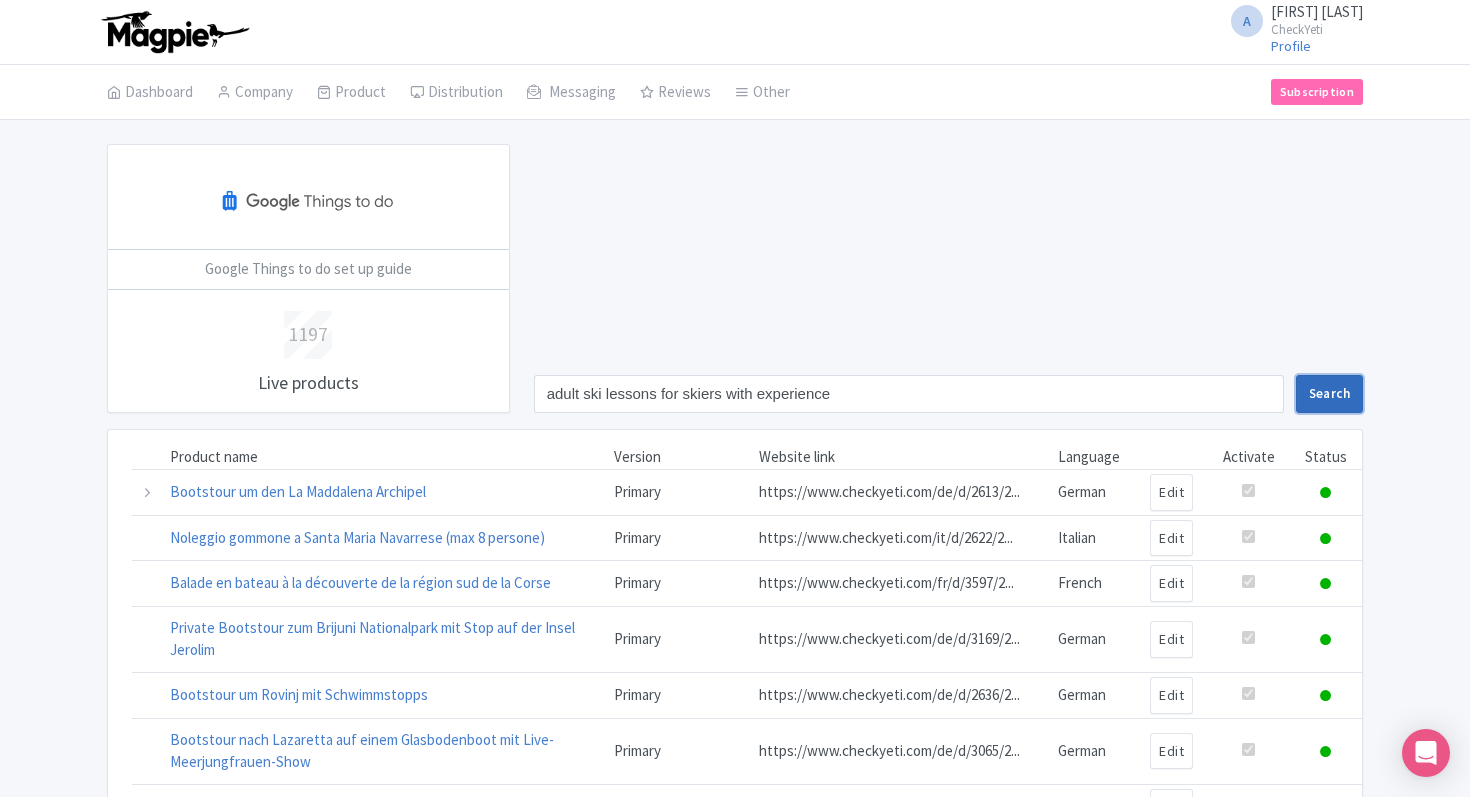 click on "Search" at bounding box center [1329, 394] 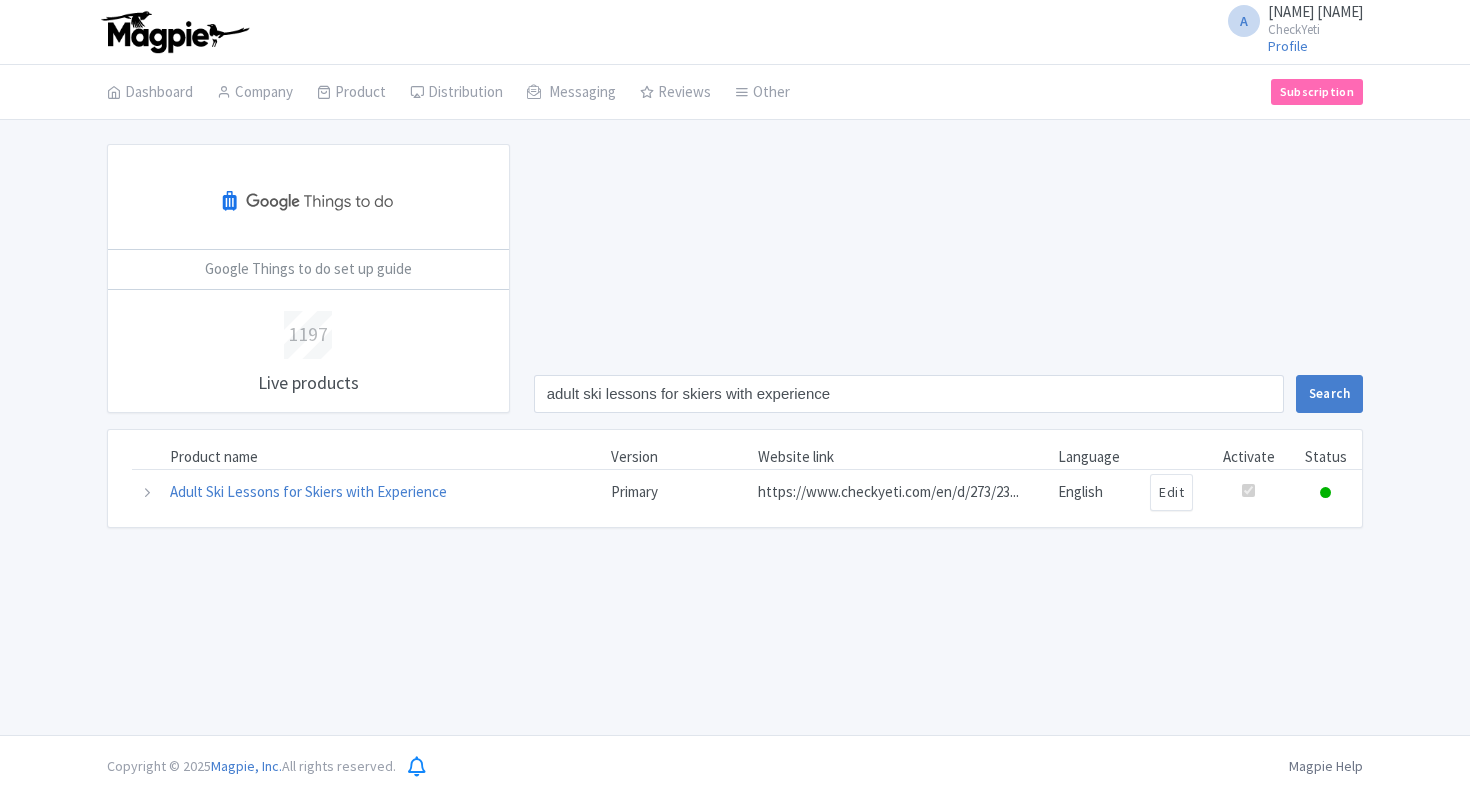 scroll, scrollTop: 0, scrollLeft: 0, axis: both 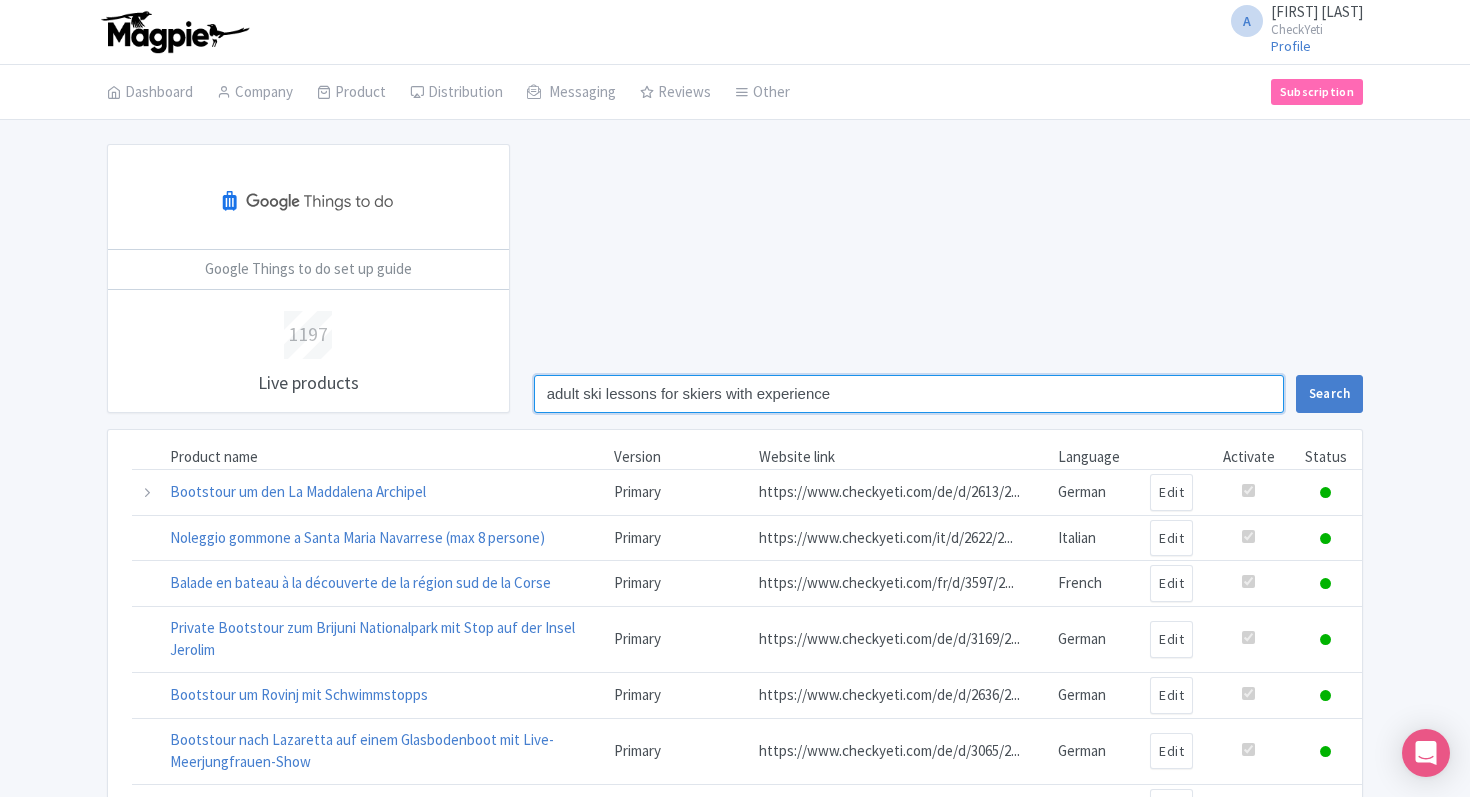 click on "adult ski lessons for skiers with experience" at bounding box center (909, 394) 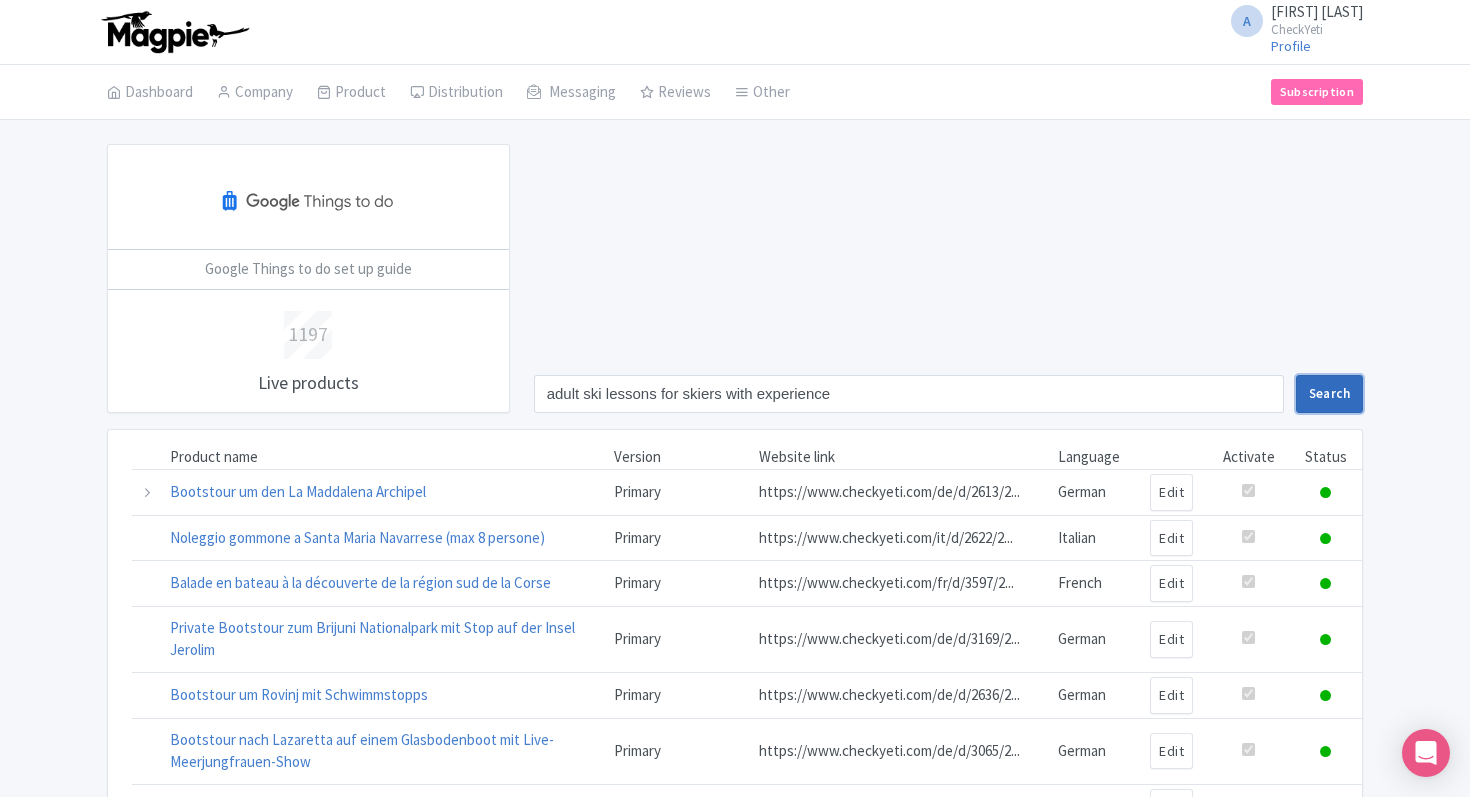 click on "Search" at bounding box center (1329, 394) 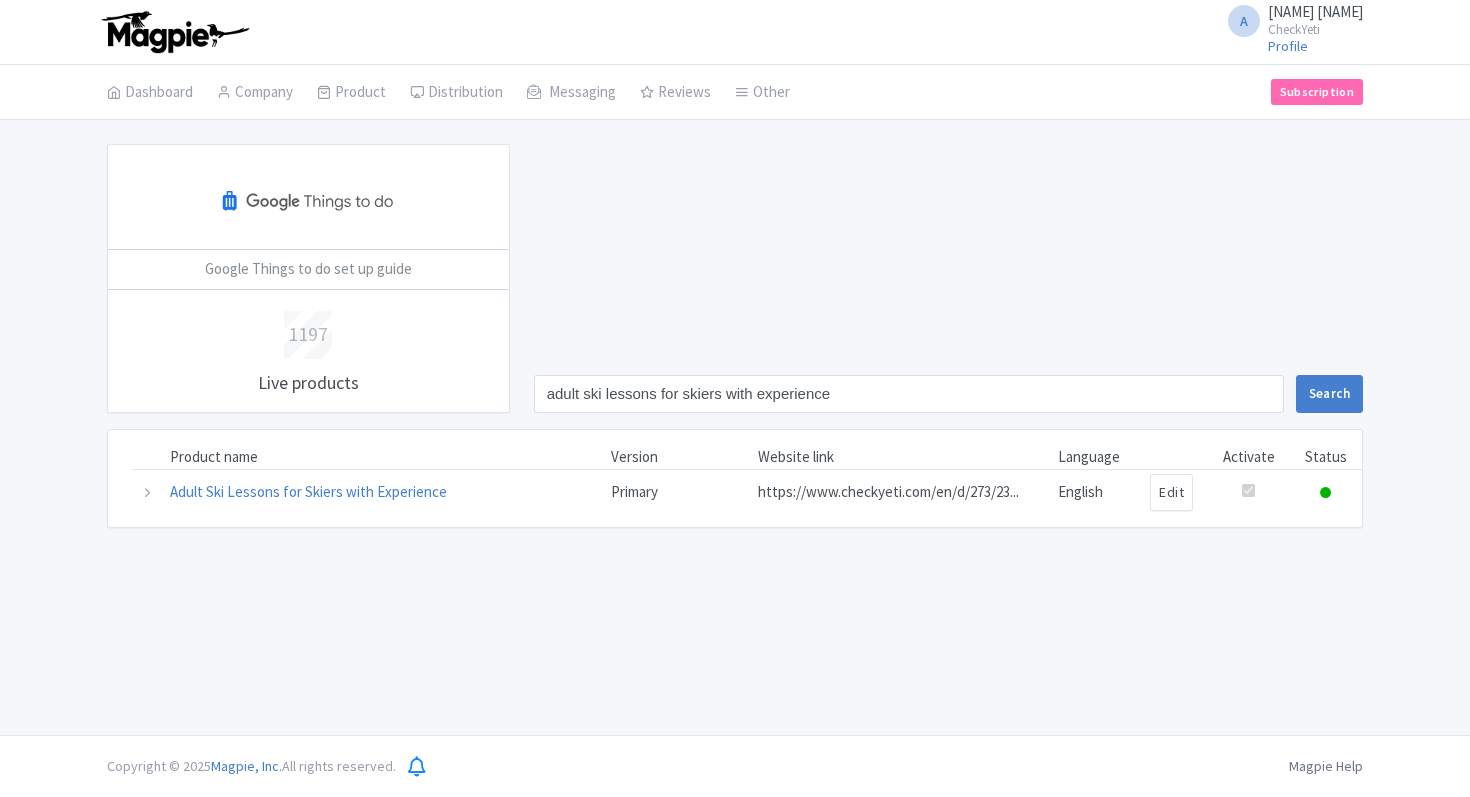 scroll, scrollTop: 0, scrollLeft: 0, axis: both 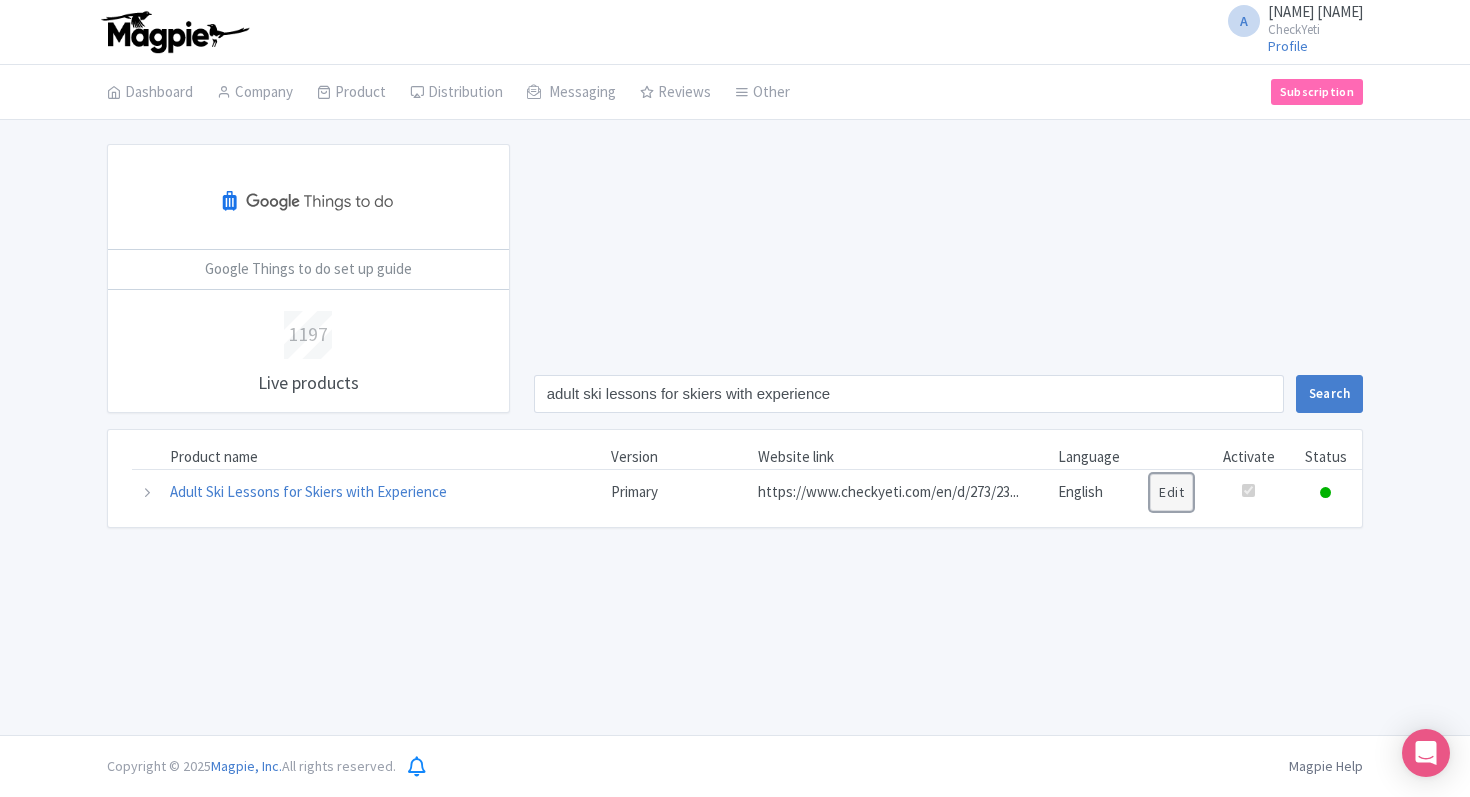 click on "Edit" at bounding box center [1171, 492] 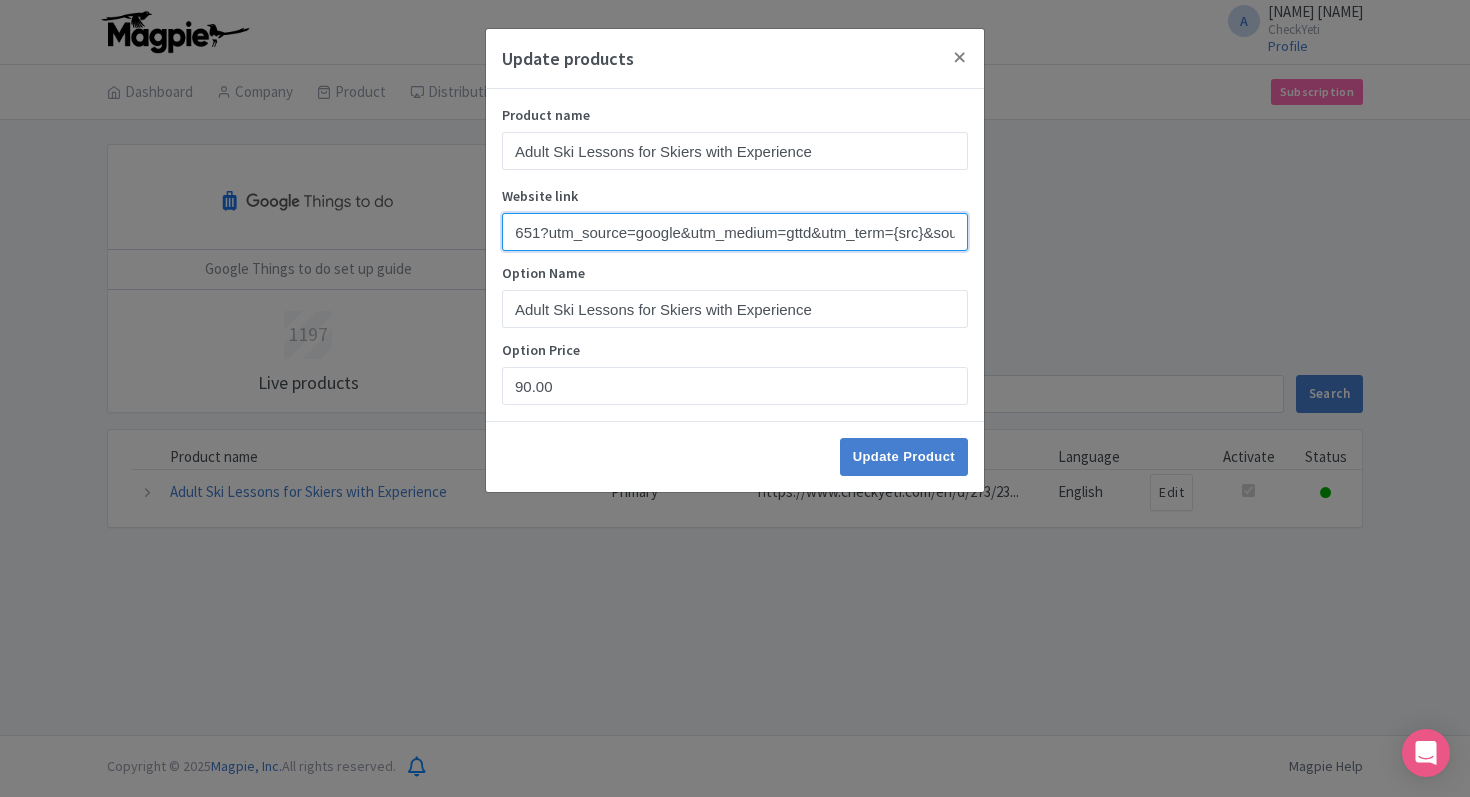 scroll, scrollTop: 0, scrollLeft: 300, axis: horizontal 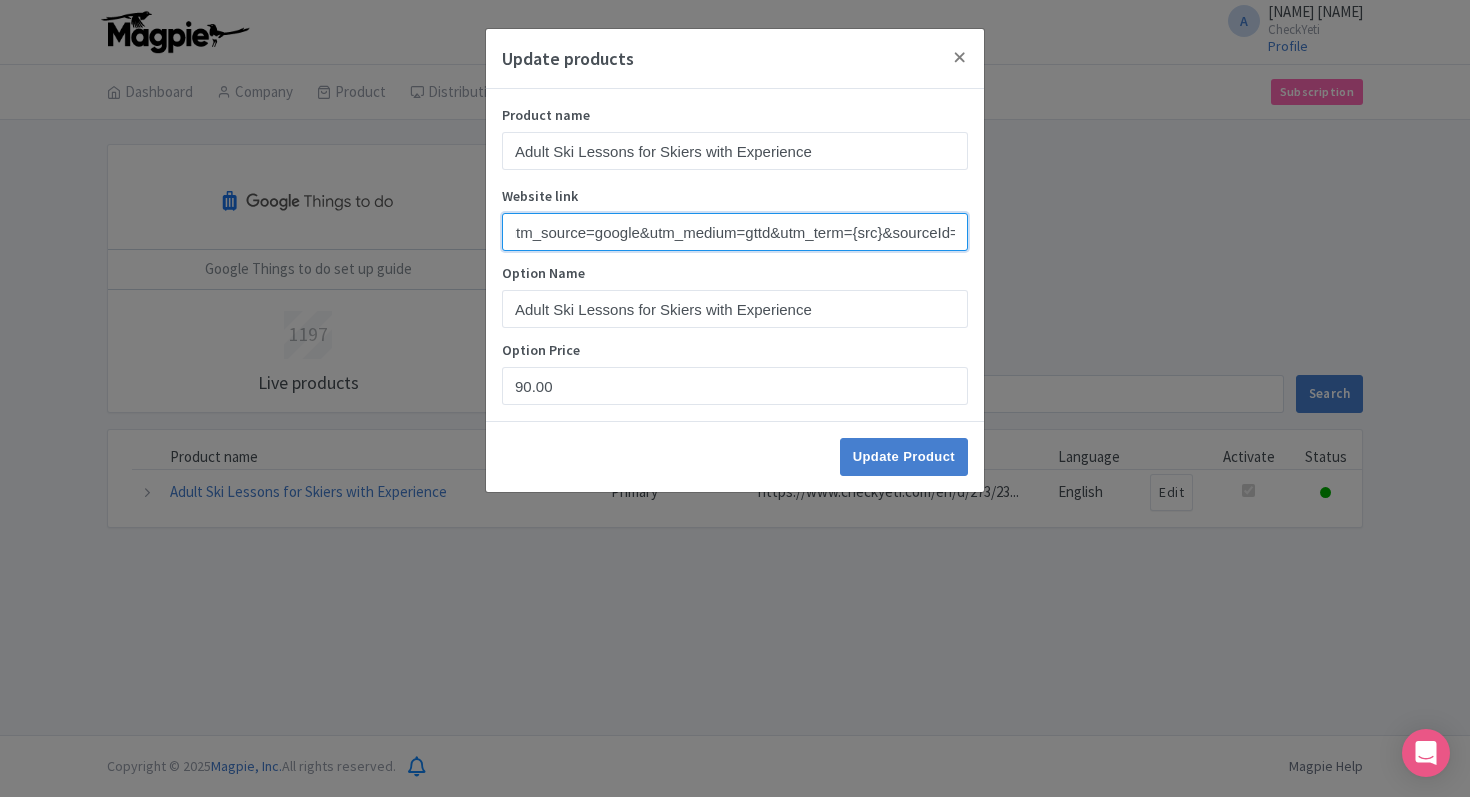 drag, startPoint x: 773, startPoint y: 229, endPoint x: 623, endPoint y: 223, distance: 150.11995 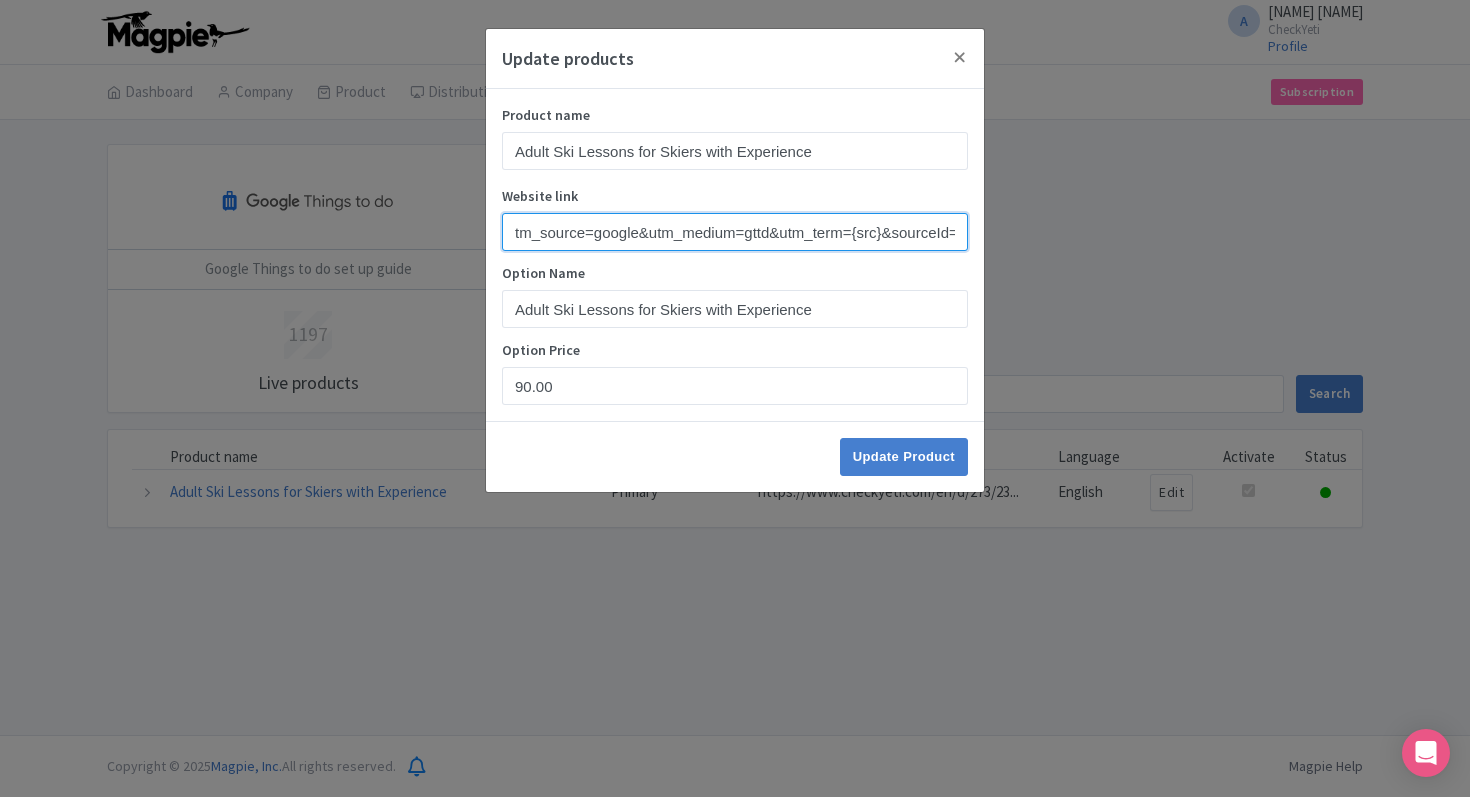 scroll, scrollTop: 0, scrollLeft: 439, axis: horizontal 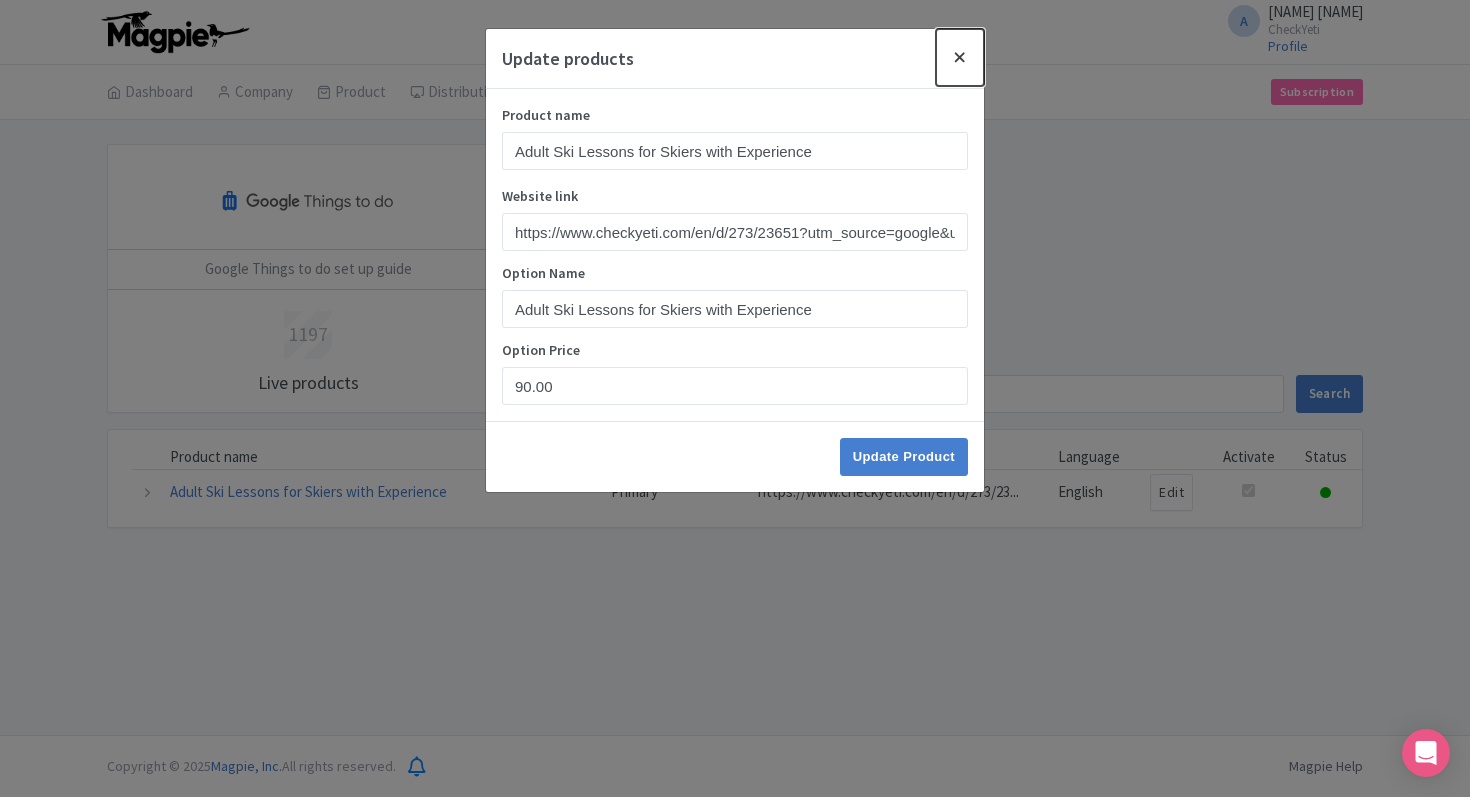 click at bounding box center (960, 57) 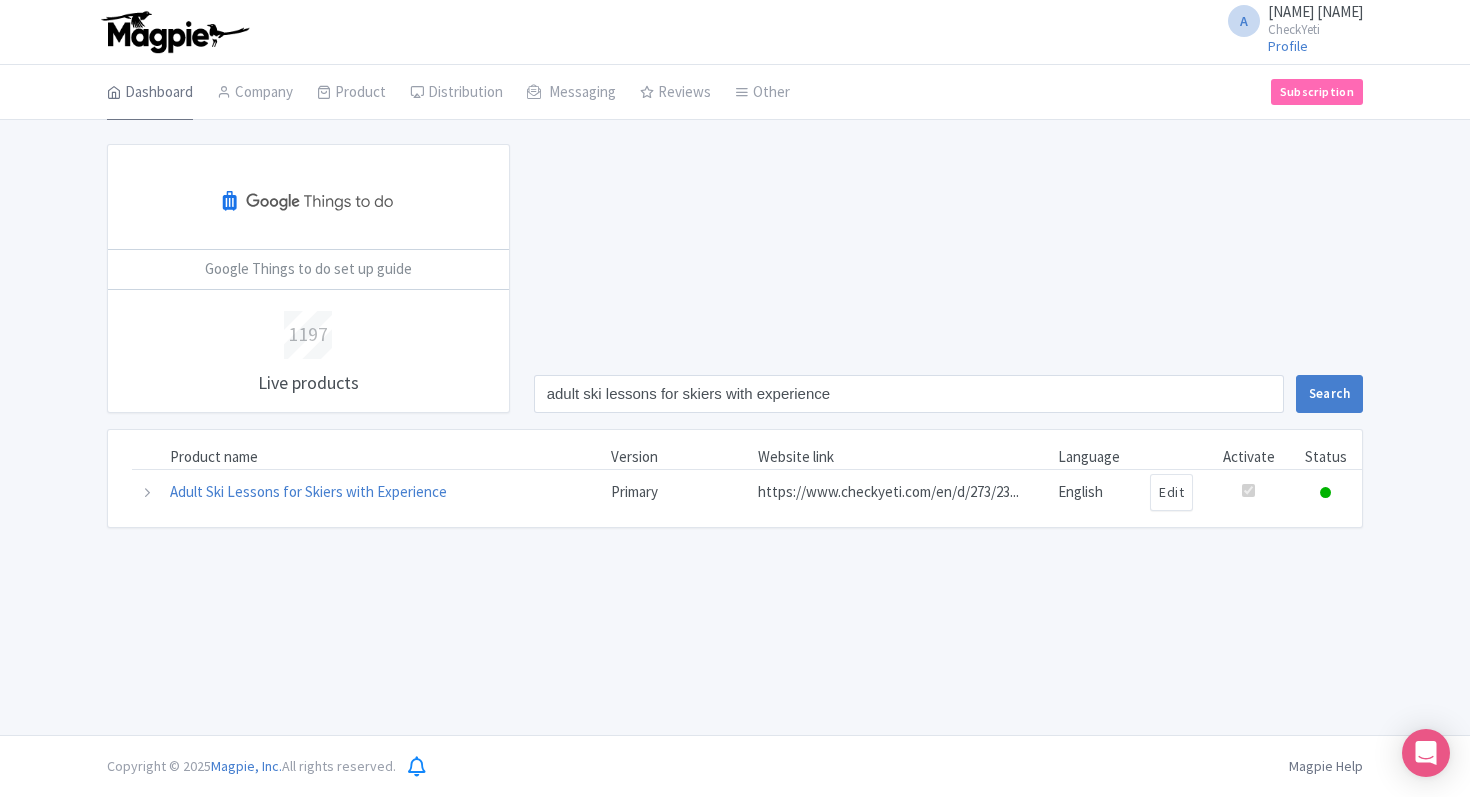 click on "Dashboard" at bounding box center [150, 93] 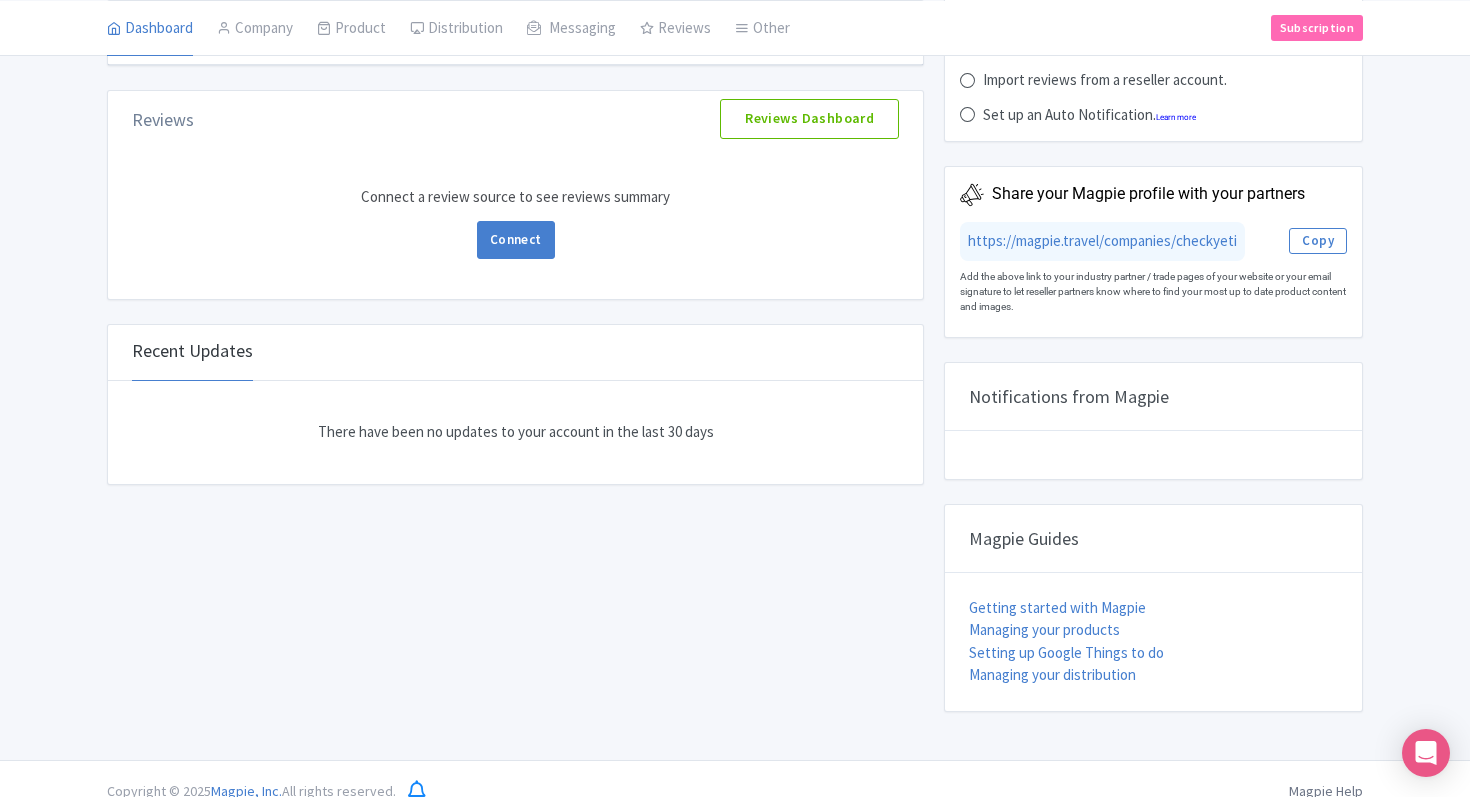 scroll, scrollTop: 362, scrollLeft: 0, axis: vertical 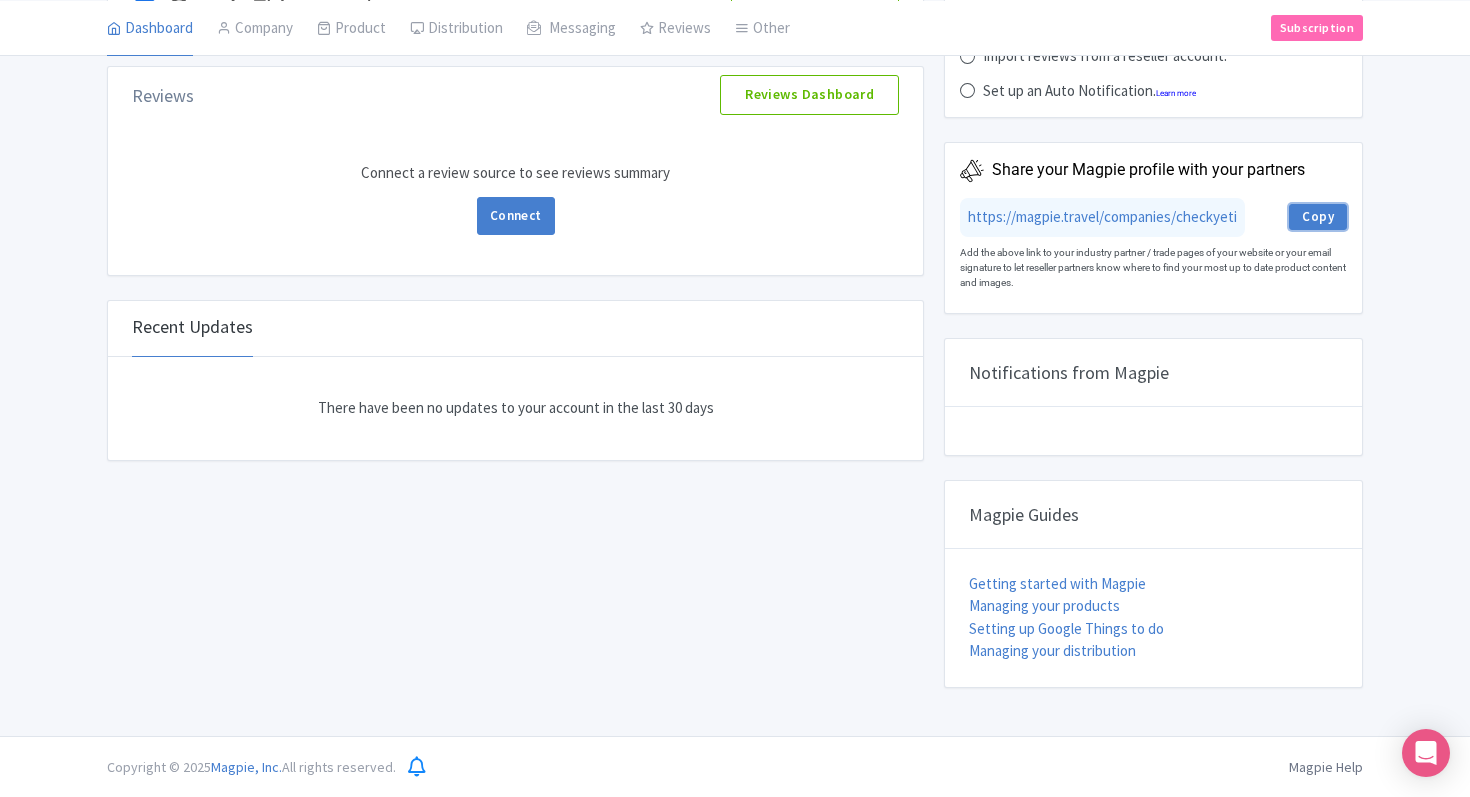 click on "Copy" at bounding box center [1318, 217] 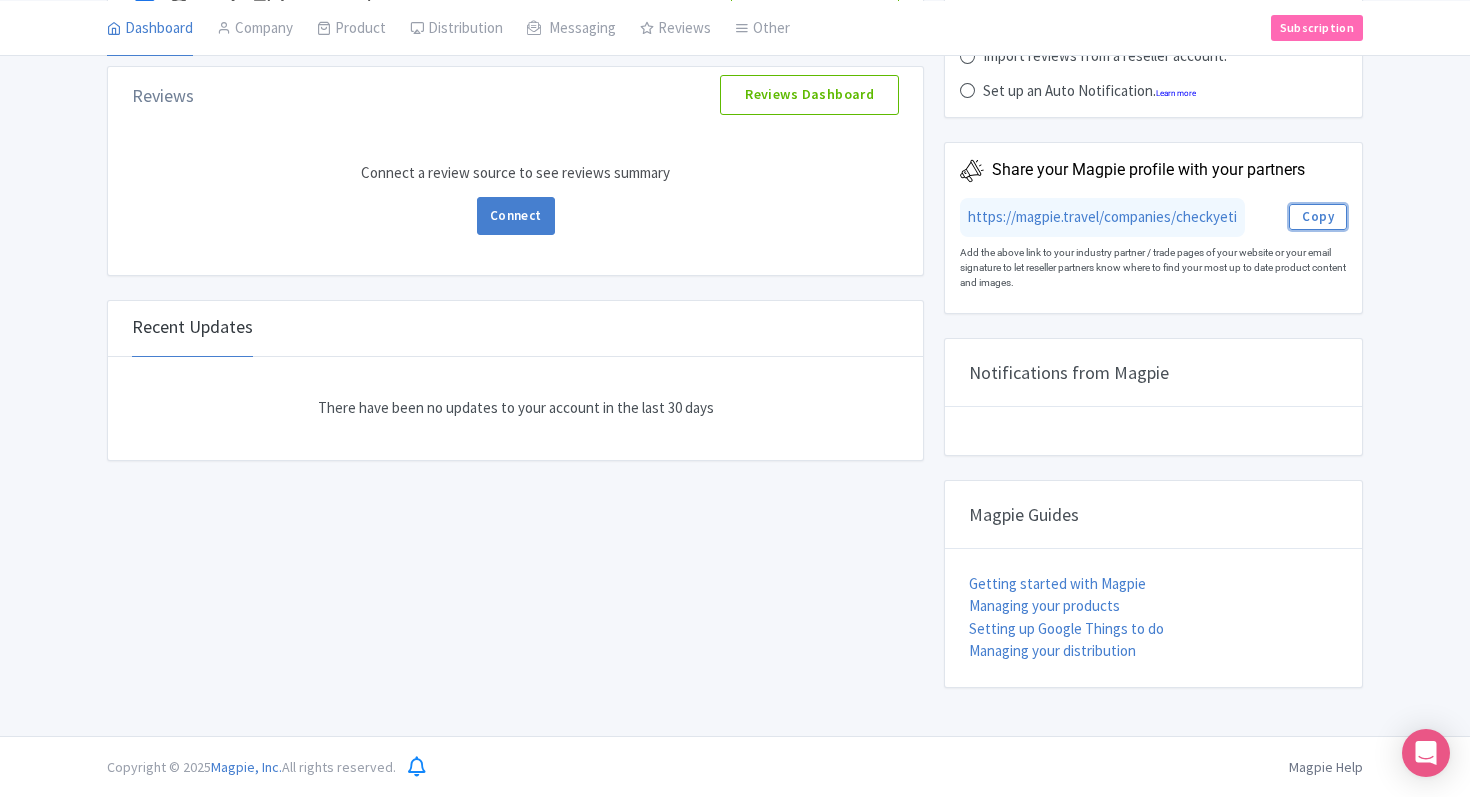 type 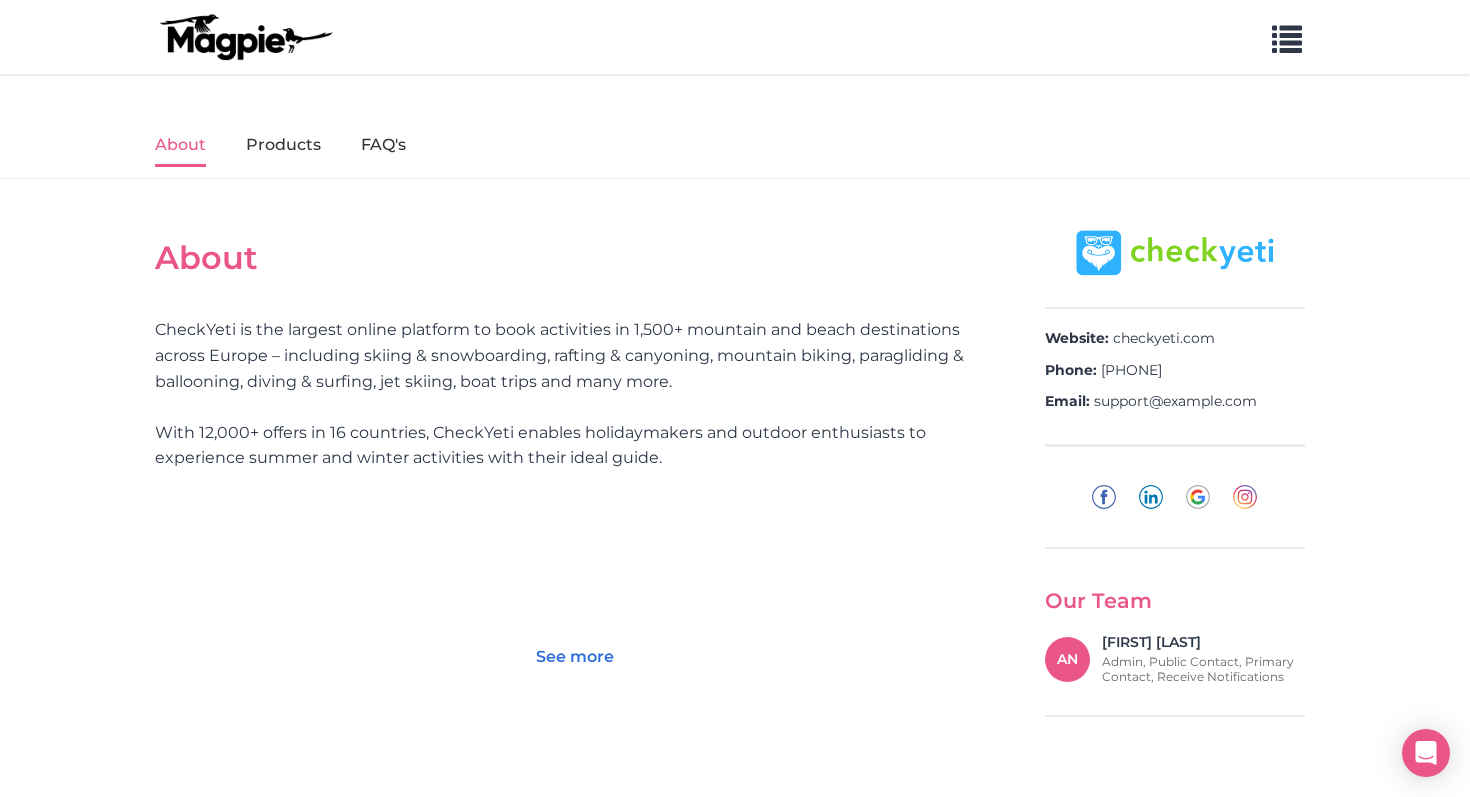 scroll, scrollTop: 0, scrollLeft: 0, axis: both 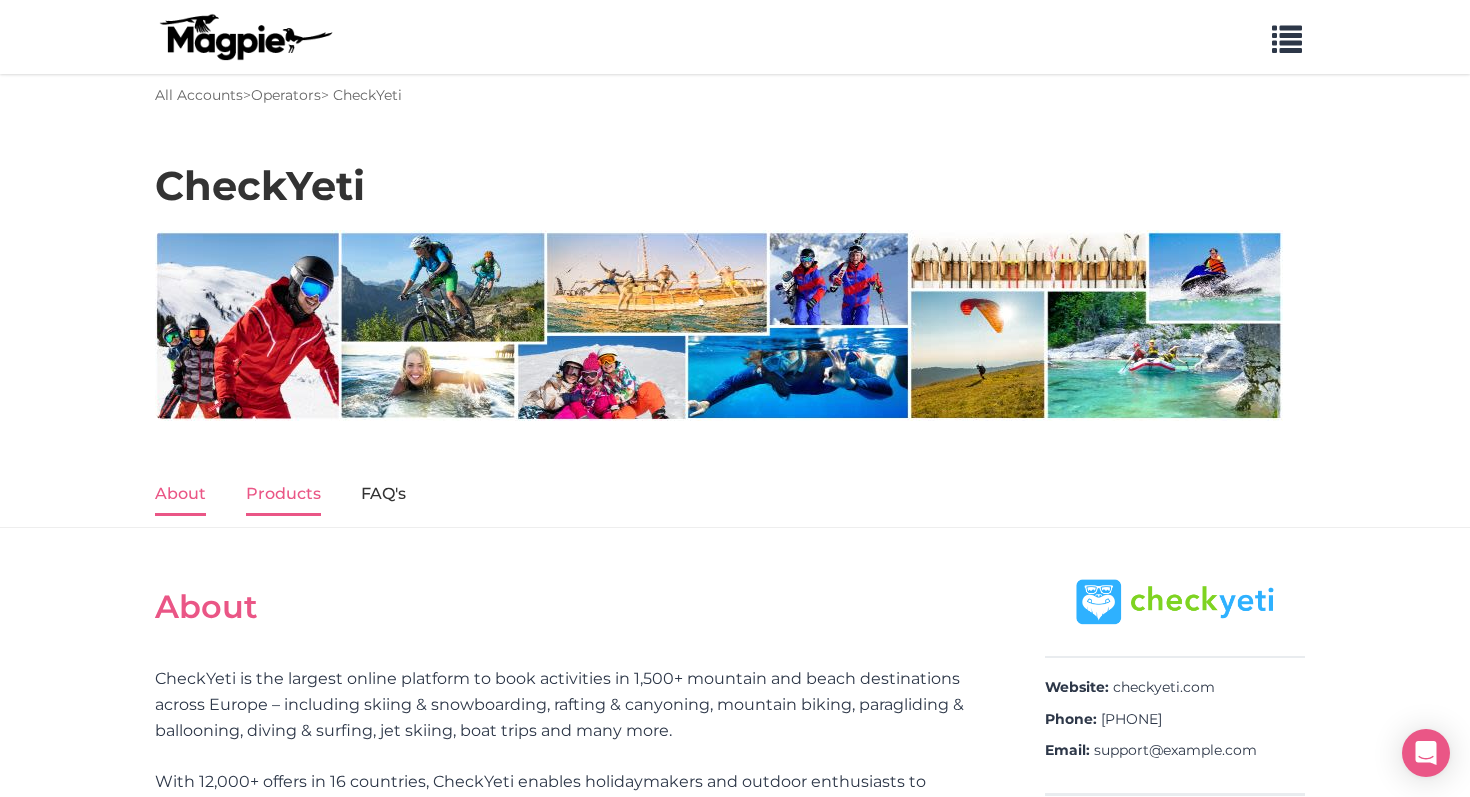 click on "Products" at bounding box center (283, 495) 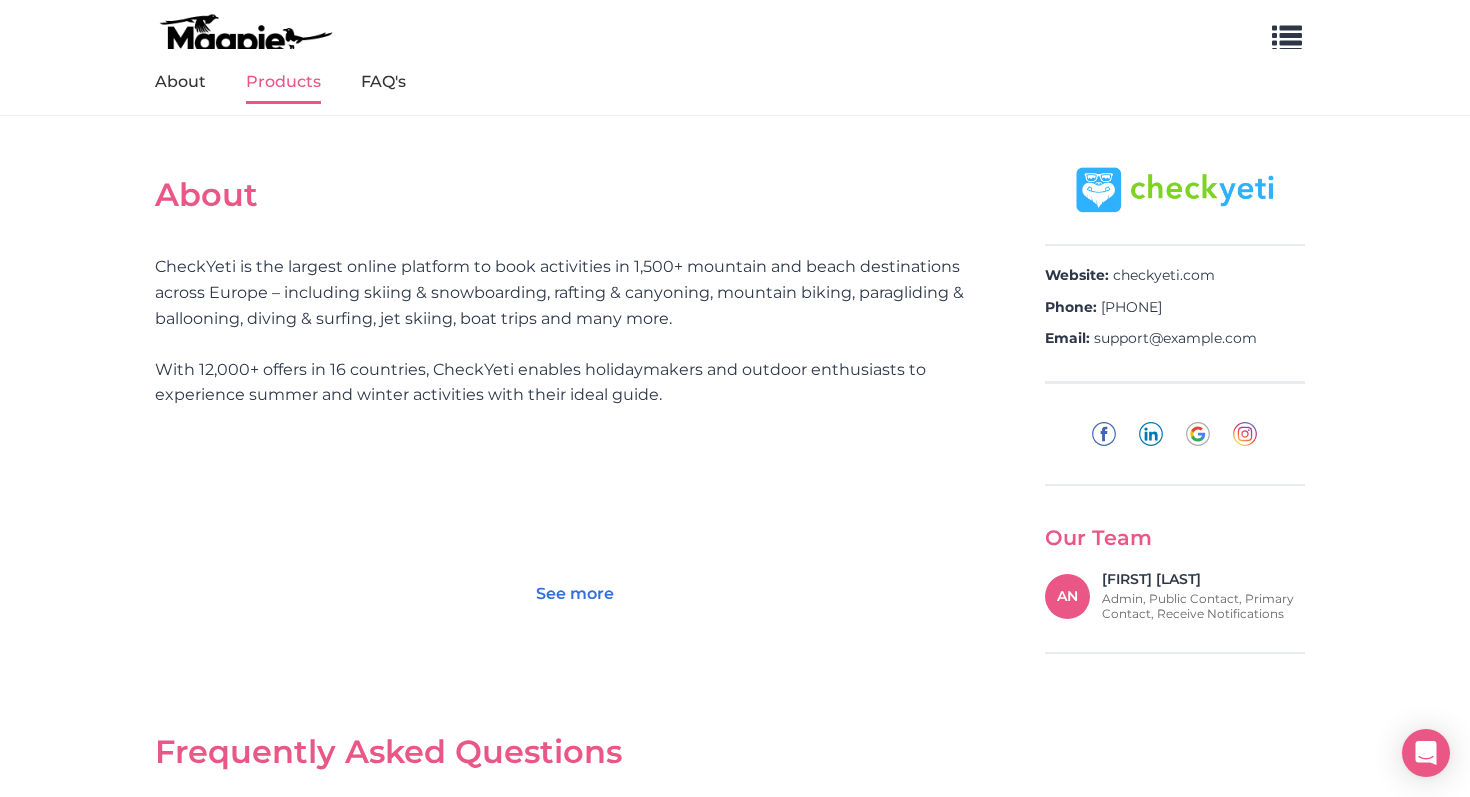 scroll, scrollTop: 636, scrollLeft: 0, axis: vertical 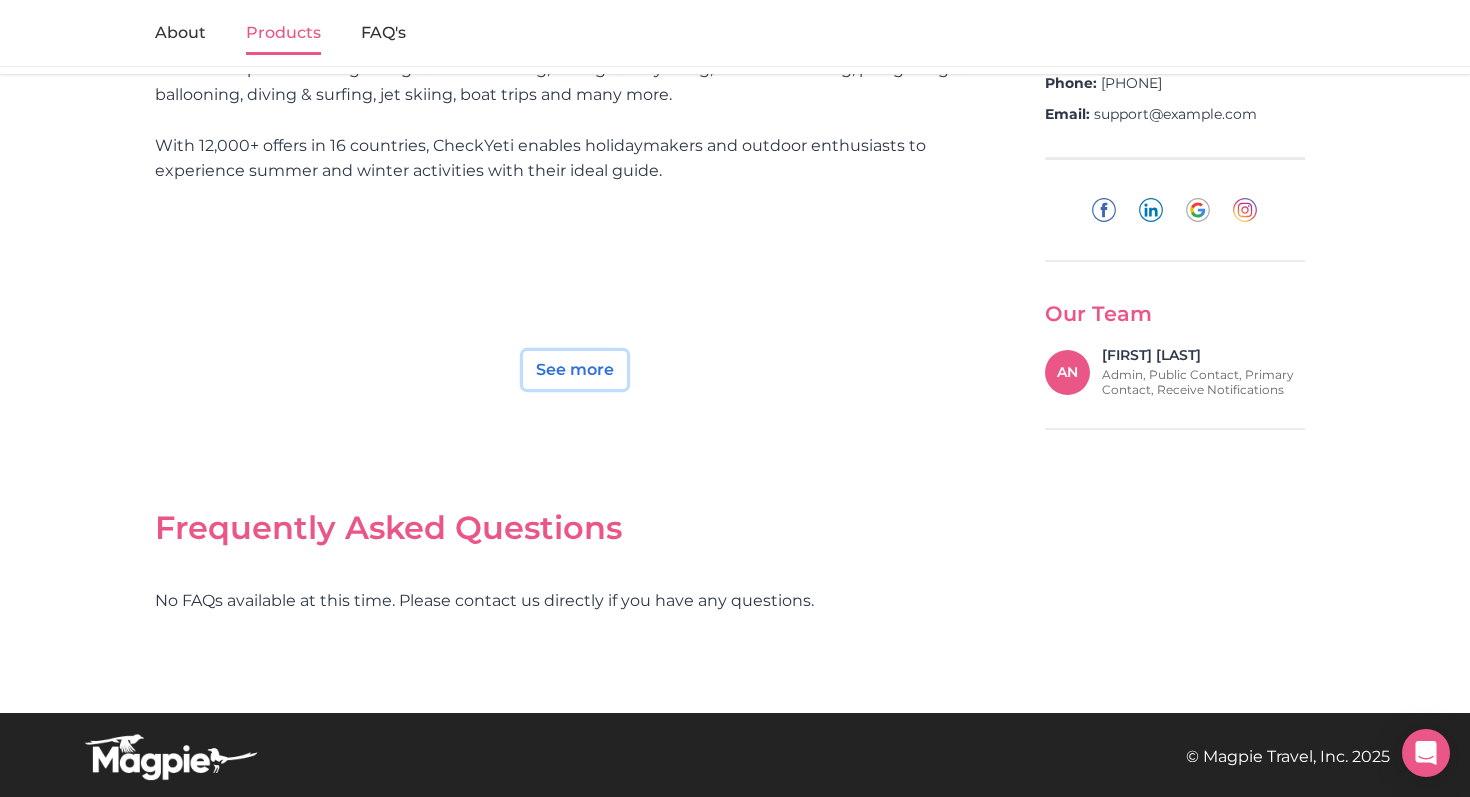 click on "See more" at bounding box center [575, 370] 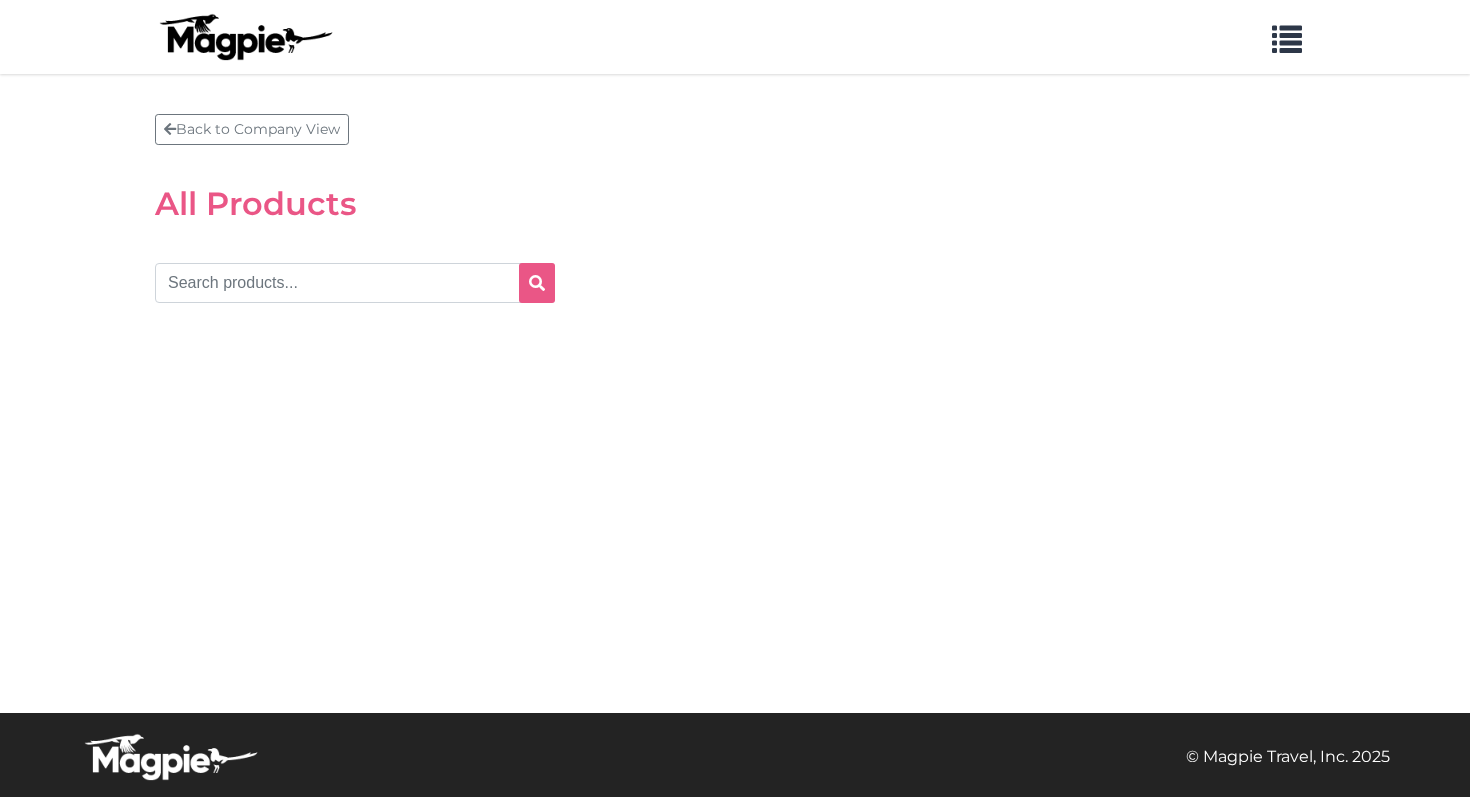 scroll, scrollTop: 0, scrollLeft: 0, axis: both 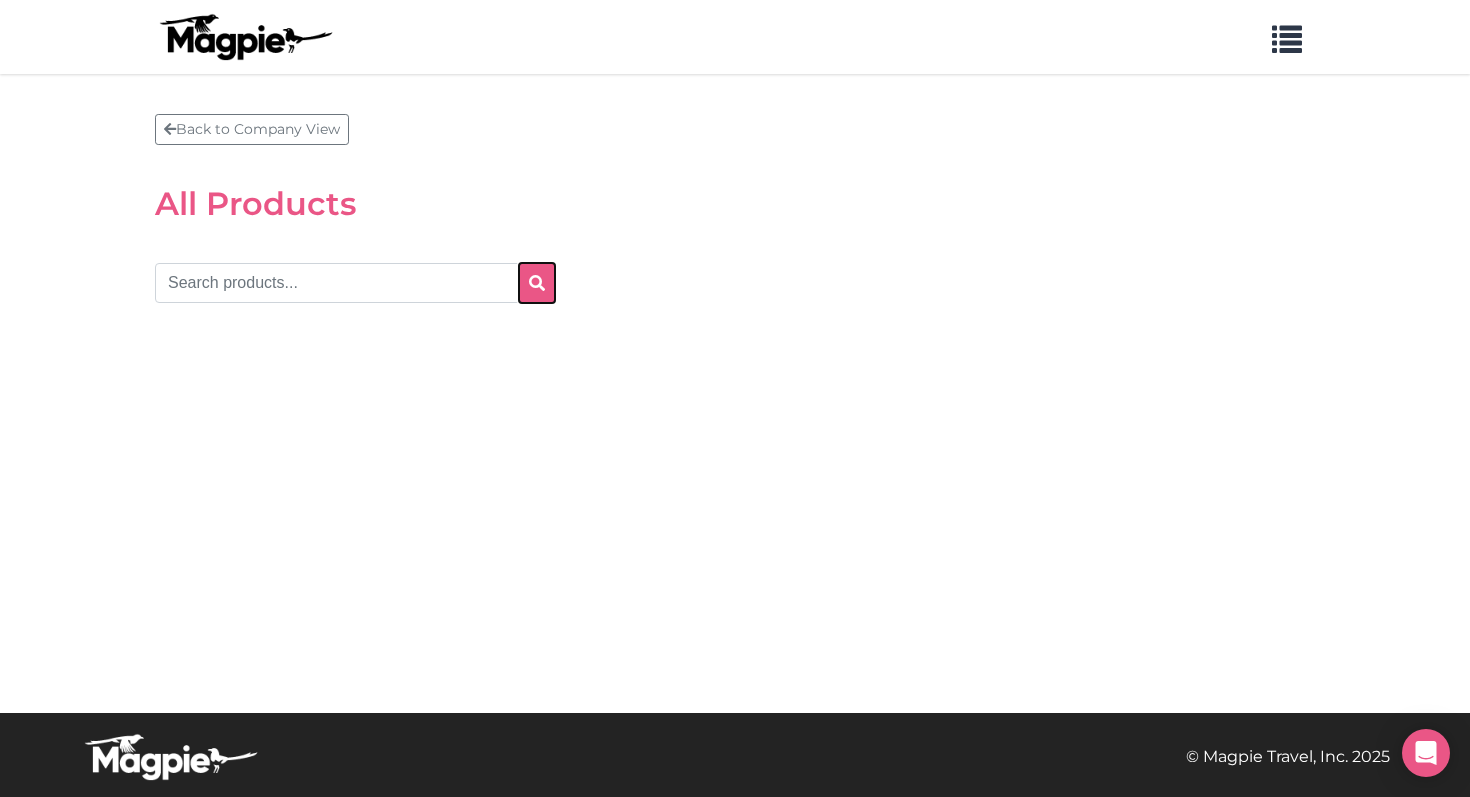 click at bounding box center [537, 283] 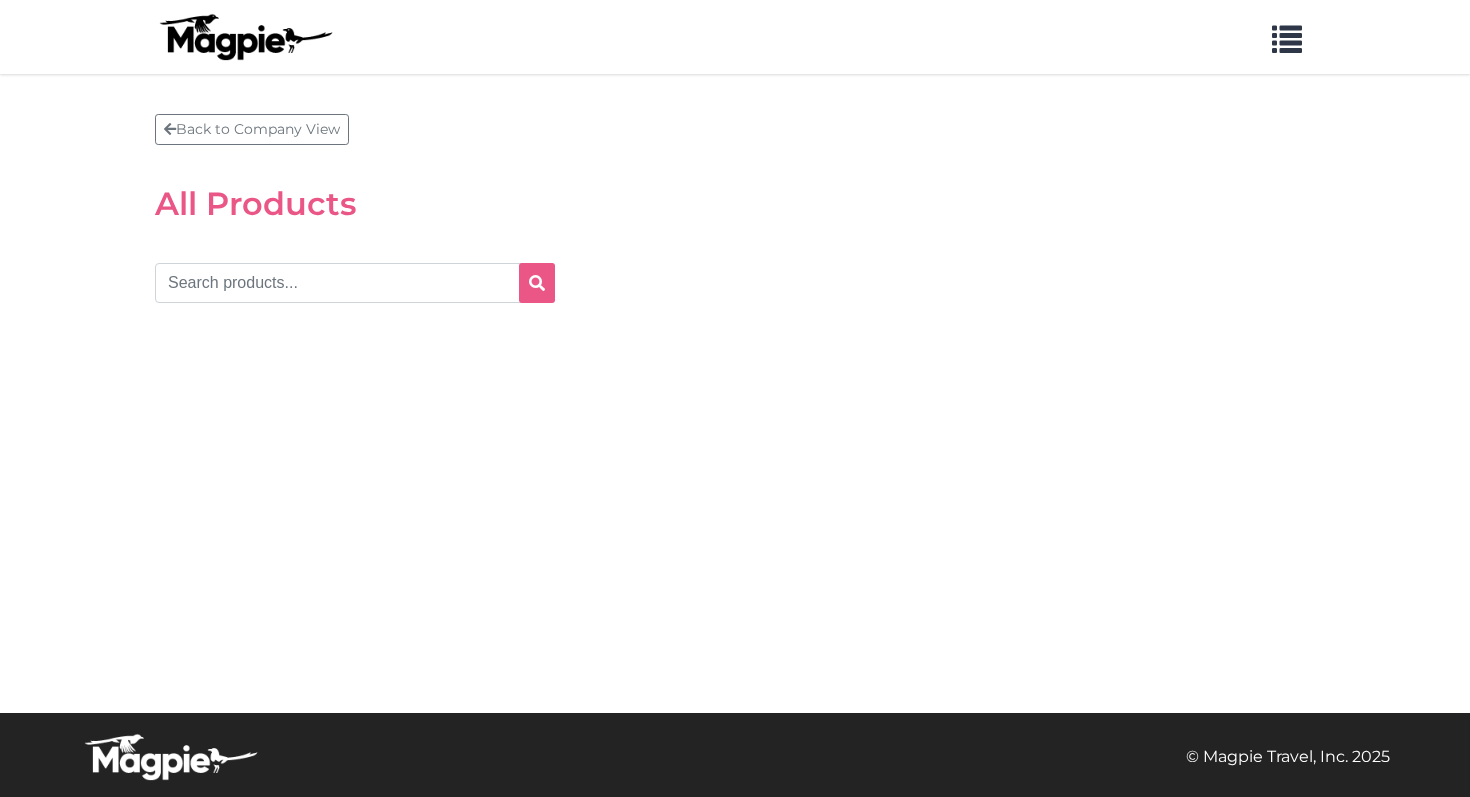 scroll, scrollTop: 0, scrollLeft: 0, axis: both 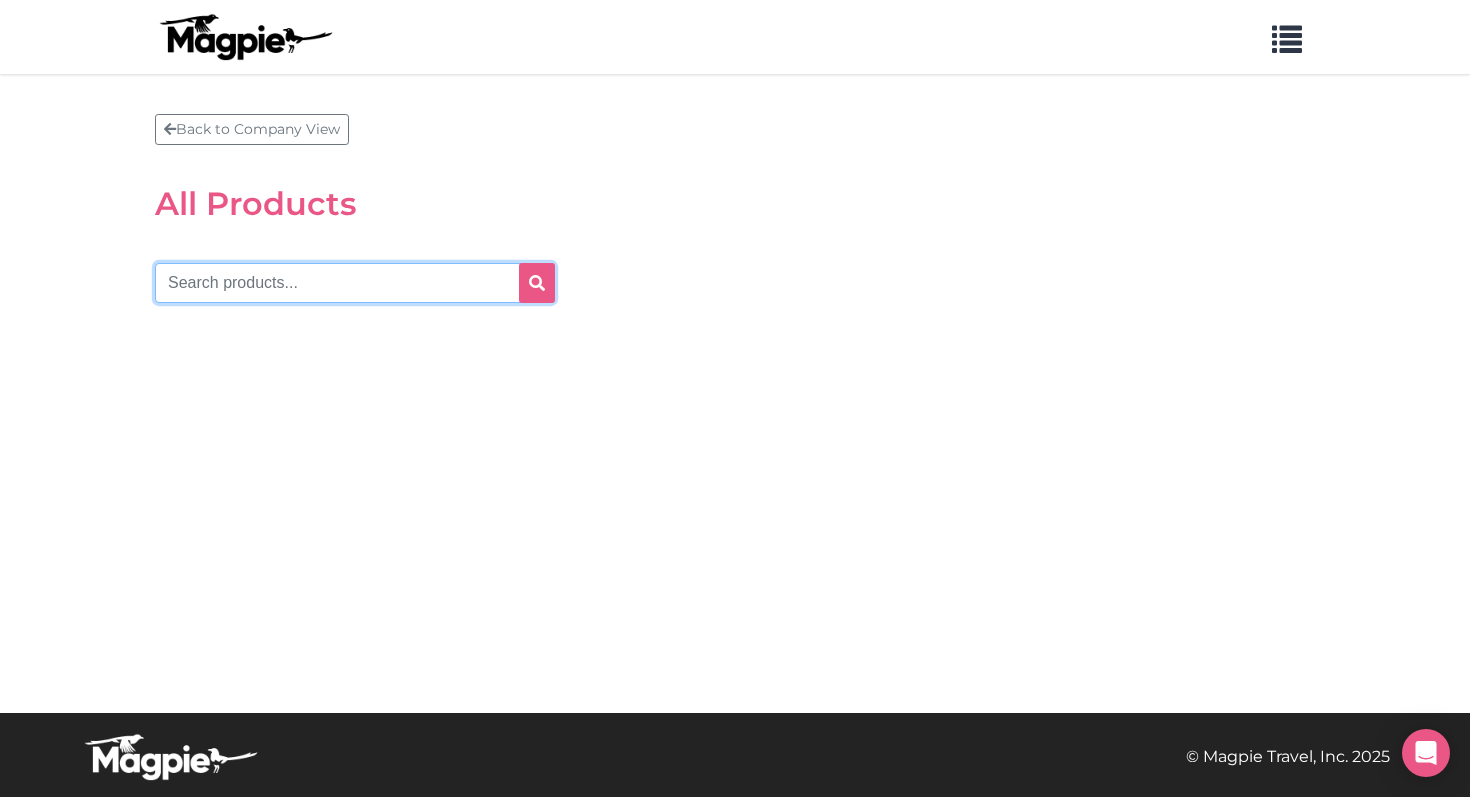 click at bounding box center [355, 283] 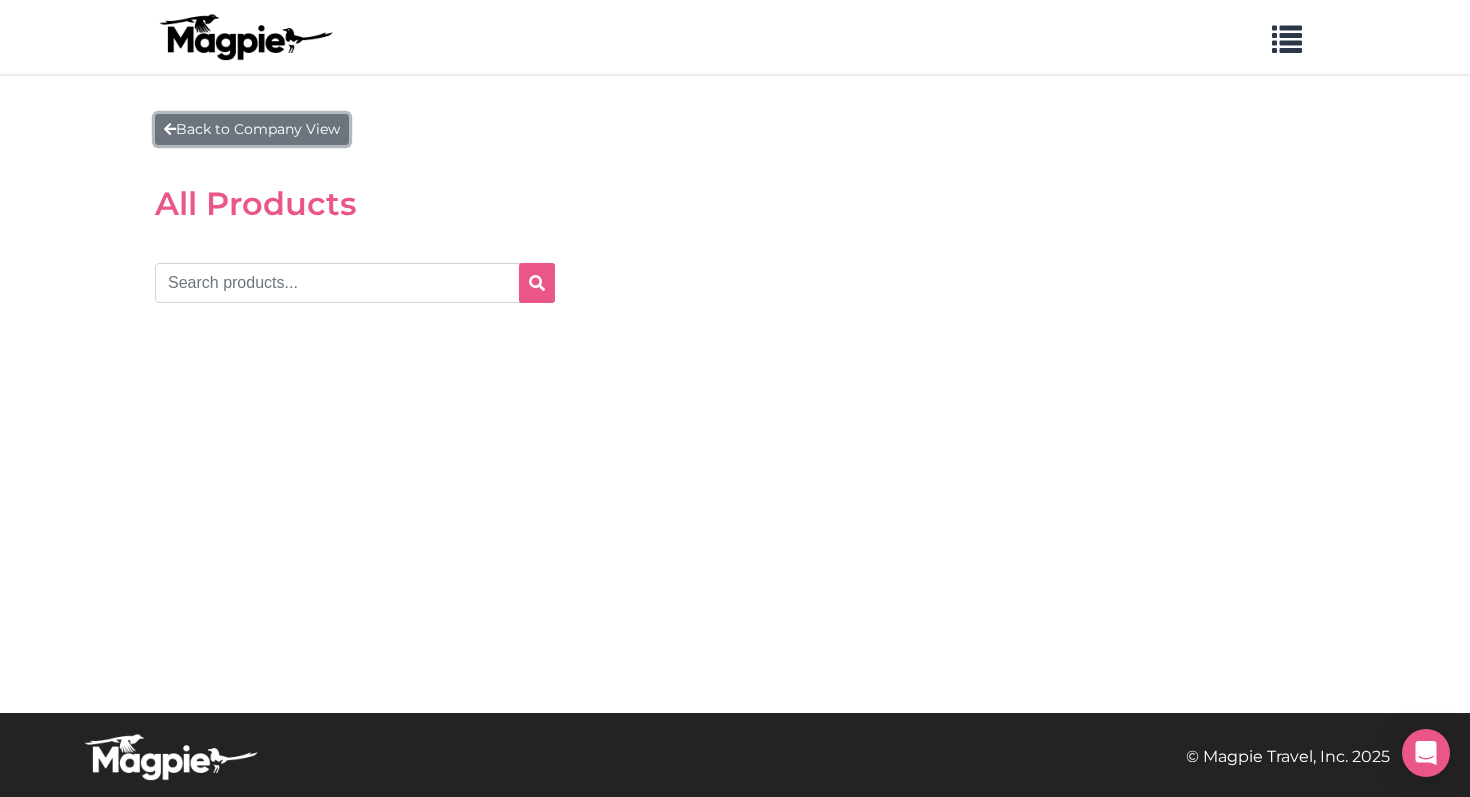 click on "Back to Company View" at bounding box center [252, 129] 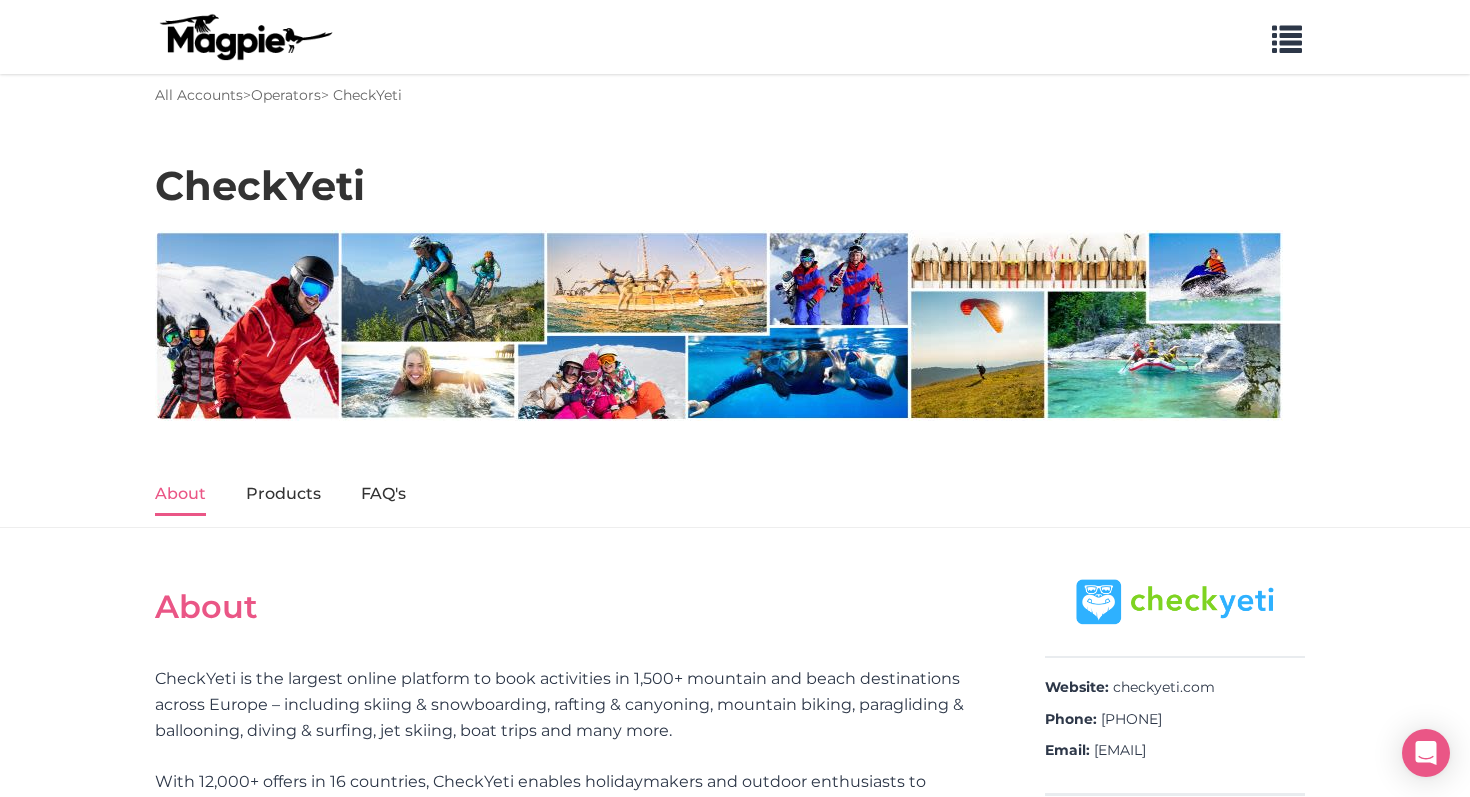 scroll, scrollTop: 0, scrollLeft: 0, axis: both 